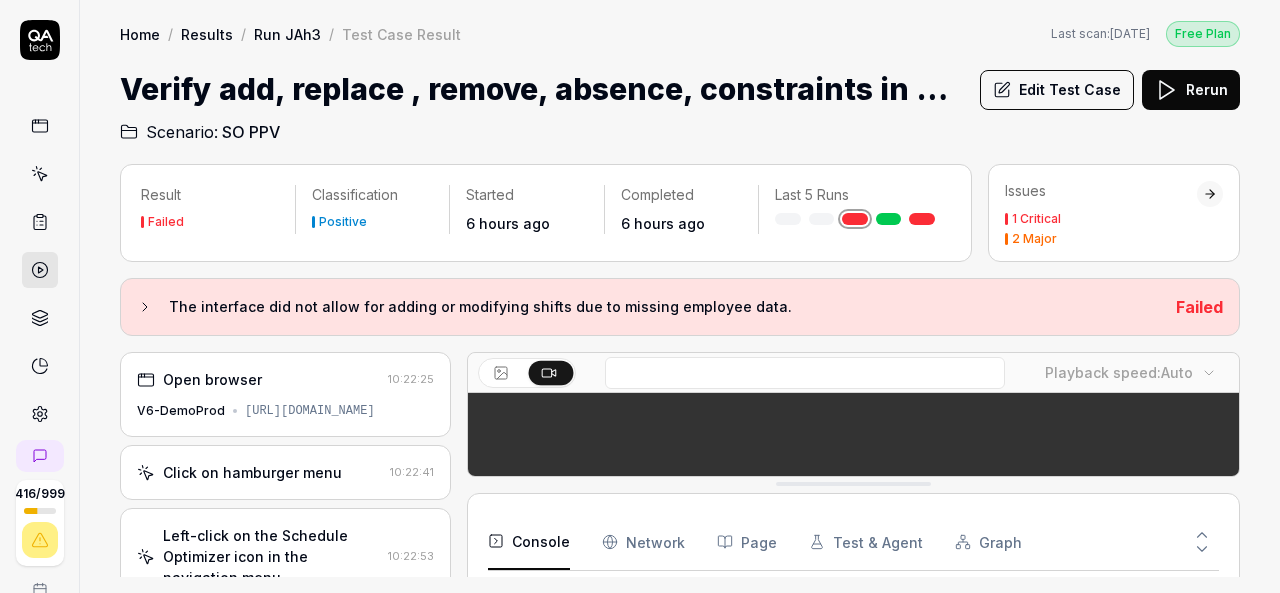 scroll, scrollTop: 0, scrollLeft: 0, axis: both 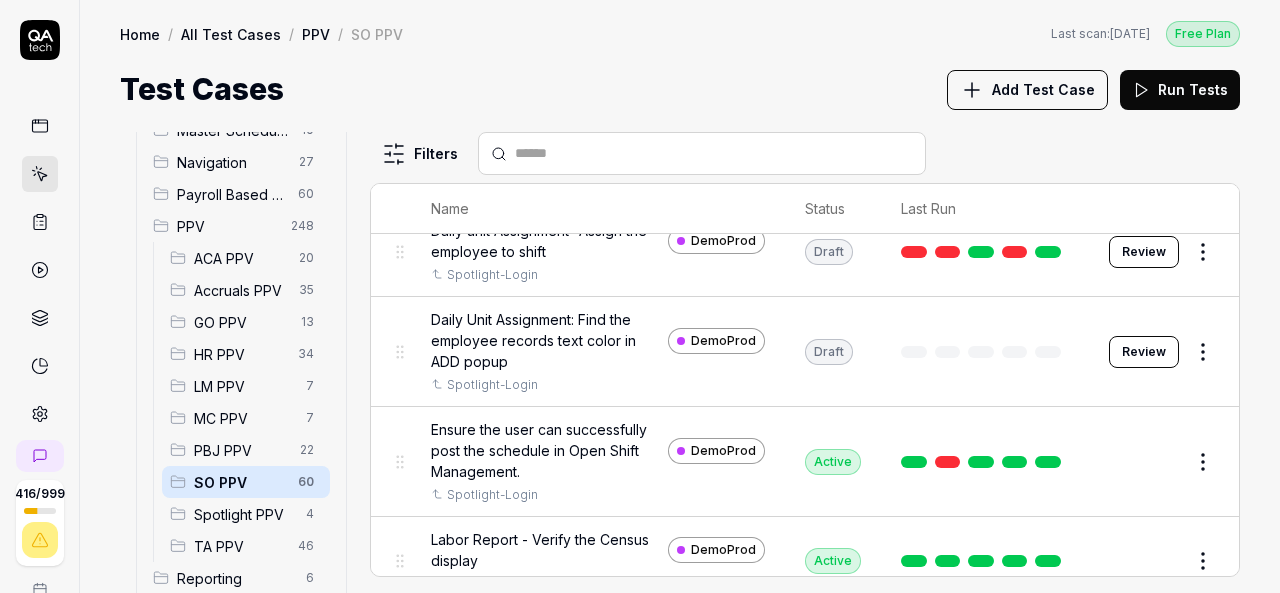 click on "416  /  999 k S Home / All Test Cases / PPV / SO PPV Free Plan Home / All Test Cases / PPV / SO PPV Last scan:  [DATE] Free Plan Test Cases Add Test Case Run Tests All Test Cases 692 Communication 46 Dashboard Management 13 Employee Management 42 Help and Support 19 Login 7 Logout 1 Master Schedule 10 Navigation 27 Payroll Based Journal 60 PPV 248 ACA PPV 20 Accruals PPV 35 GO PPV 13 HR PPV 34 LM PPV 7 MC PPV 7 PBJ PPV 22 SO PPV 60 Spotlight PPV 4 TA PPV 46 Reporting 6 Schedule Optimizer 7 Screen Loads 7 TestPPV 0 Time & Attendance 192 User Profile 1 Filters Name Status Last Run PPV SO PPV Compare number of open shifts between ms and osm DemoProd Spotlight-Login Active Edit Daily Attendance Report - Verify the positions under settings DemoProd Spotlight-Login Active Edit Daily unit Assignment - Census DemoProd Spotlight-Login Active Edit Daily unit Assignment -Add Open shift (Shift on Fly)from Daily unit assigment DemoProd Spotlight-Login Active Edit Daily unit Assignment -Assign the employee to shift" at bounding box center (640, 296) 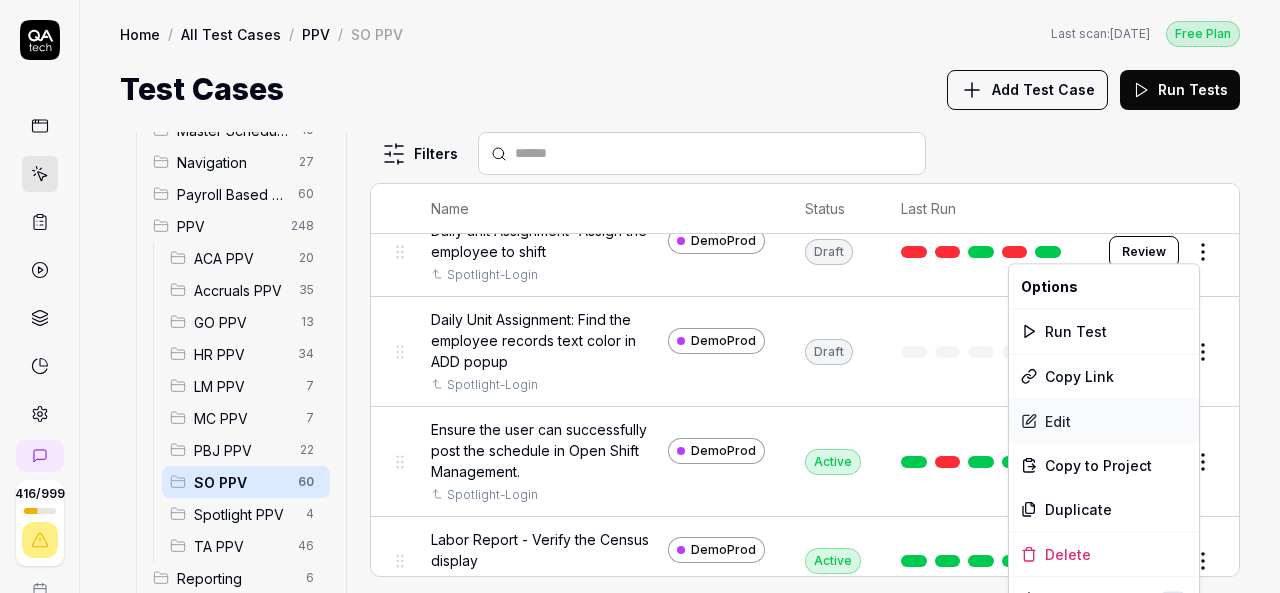 click on "Edit" at bounding box center [1104, 421] 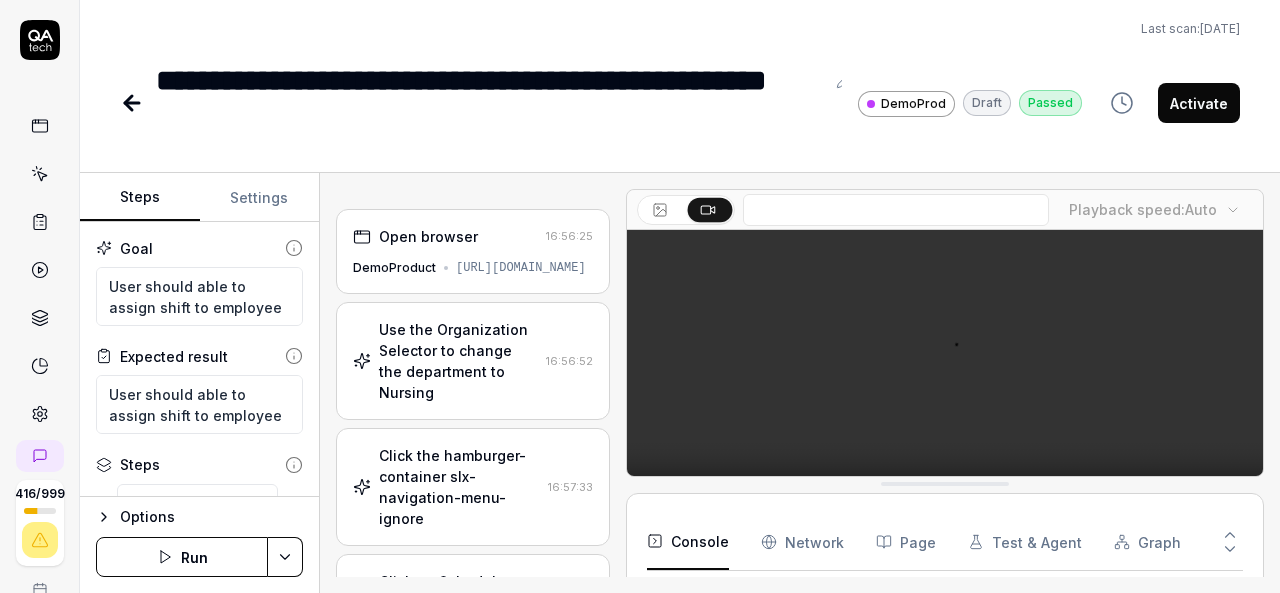 scroll, scrollTop: 73, scrollLeft: 0, axis: vertical 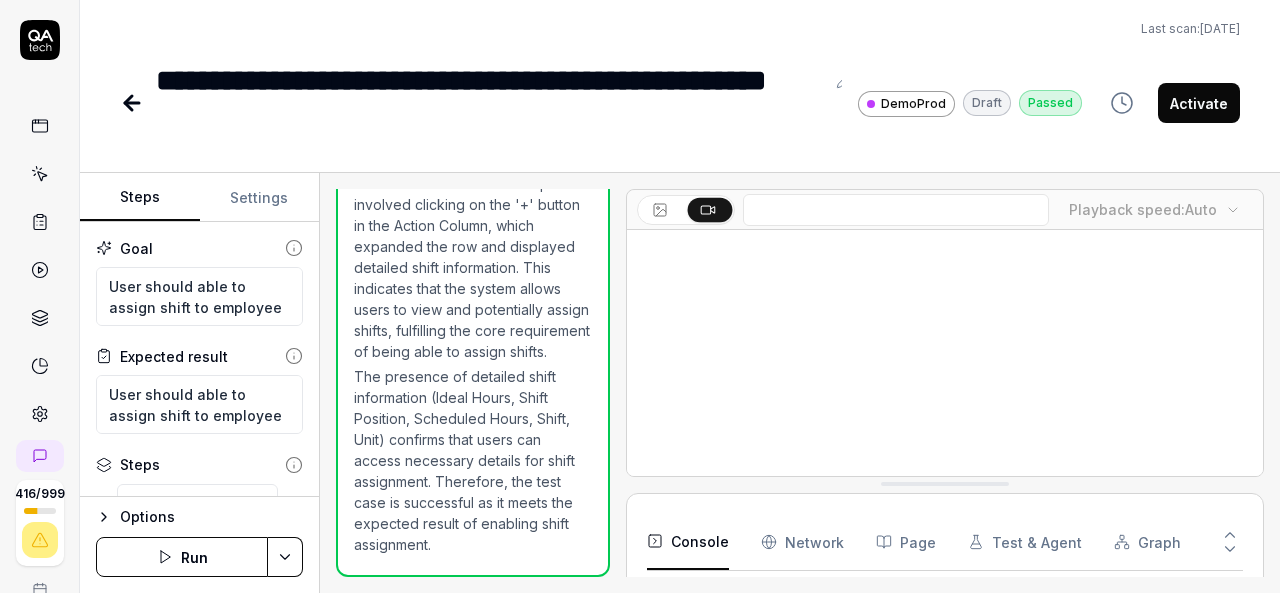 click 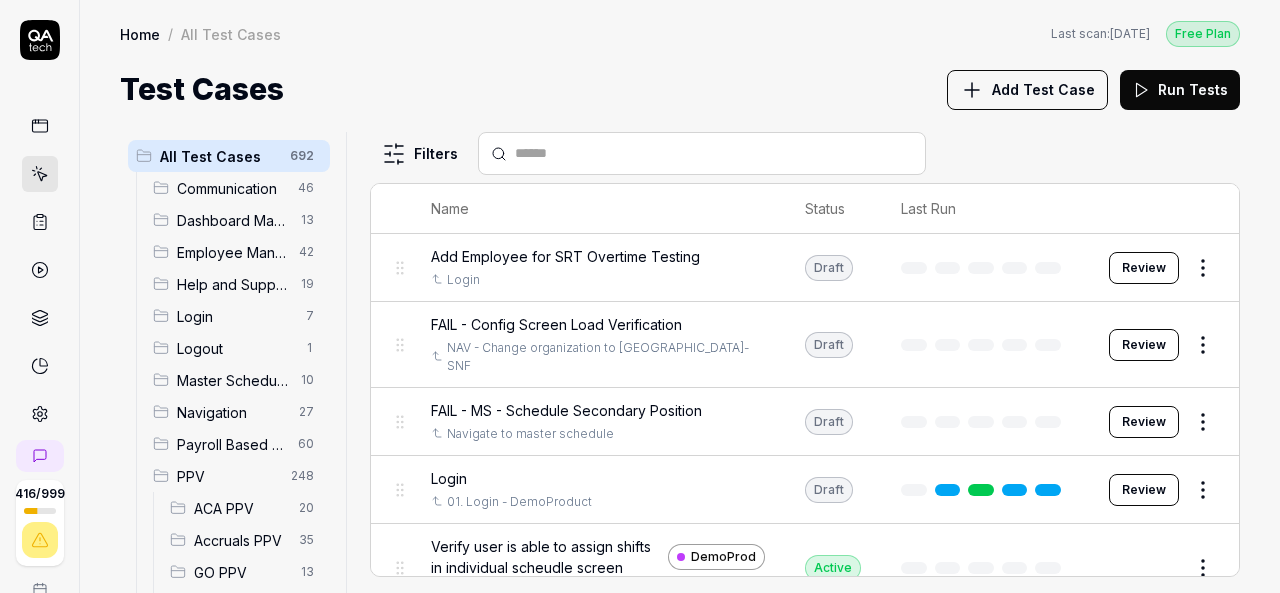 click on "Payroll Based Journal" at bounding box center [231, 444] 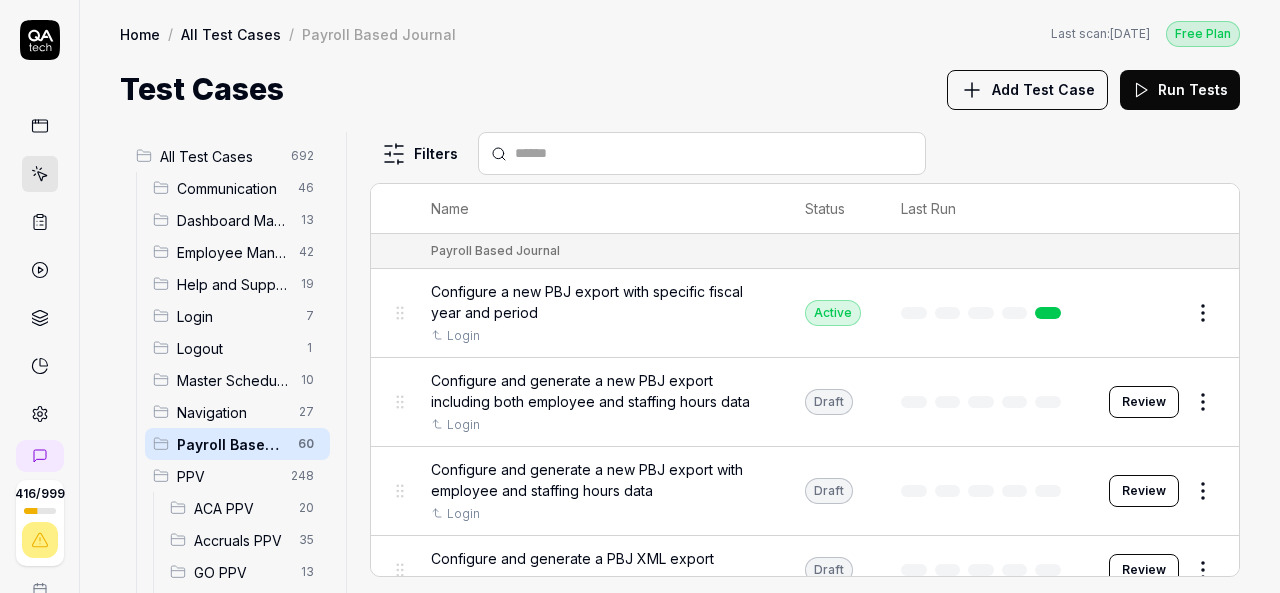 scroll, scrollTop: 278, scrollLeft: 0, axis: vertical 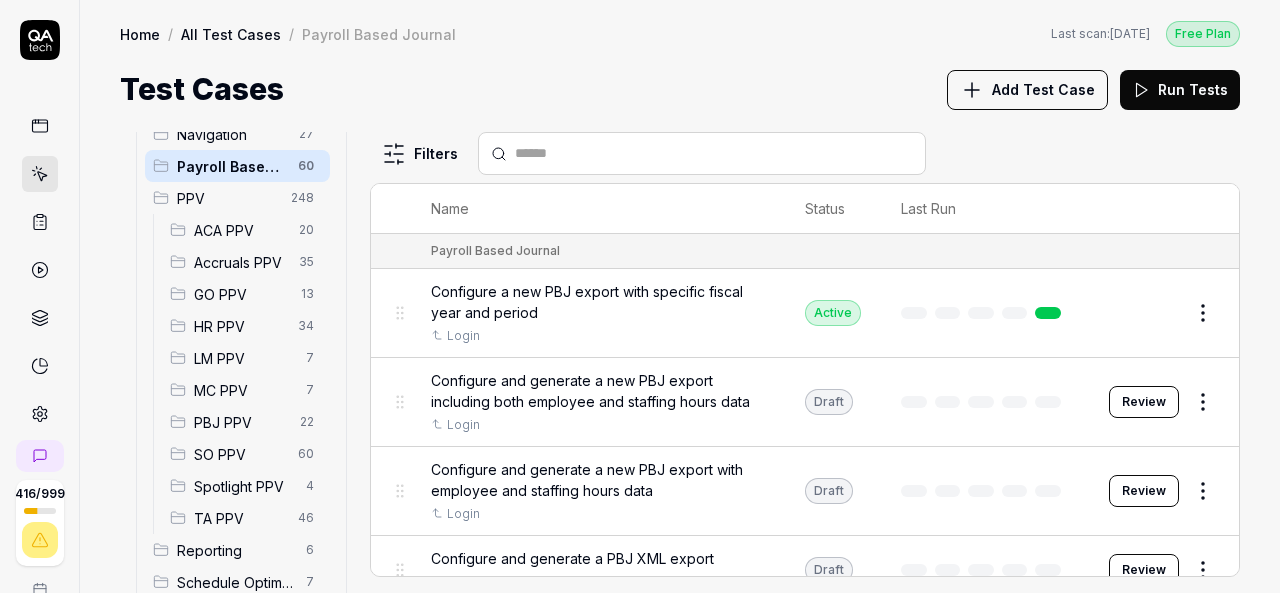 click on "SO PPV" at bounding box center [240, 454] 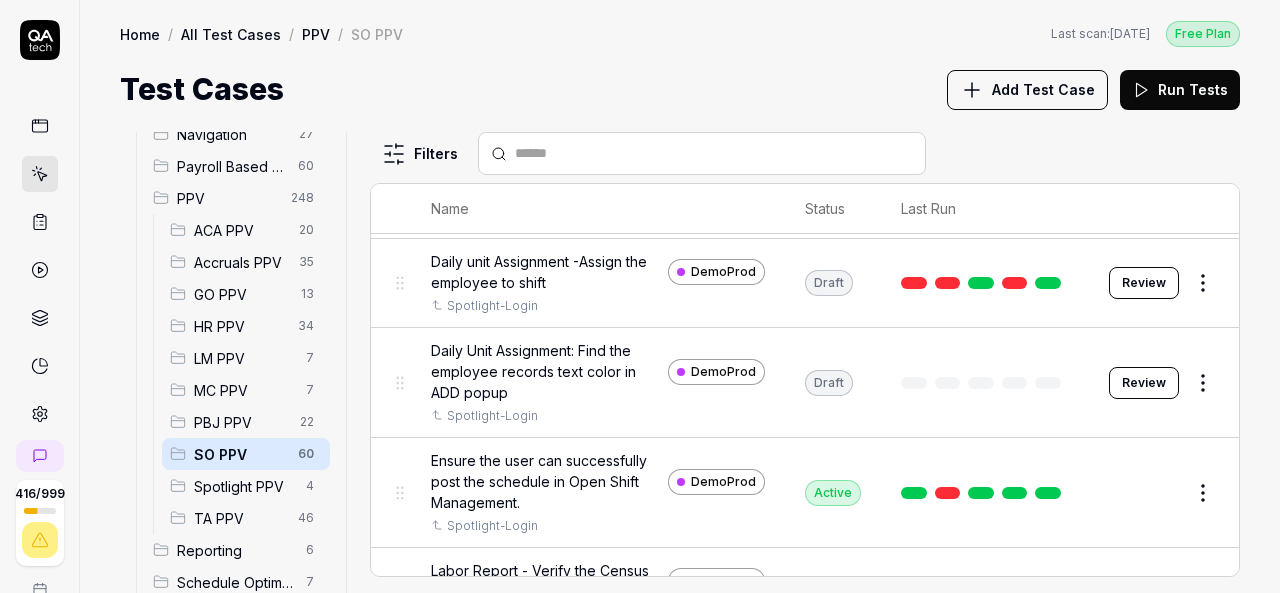 scroll, scrollTop: 389, scrollLeft: 0, axis: vertical 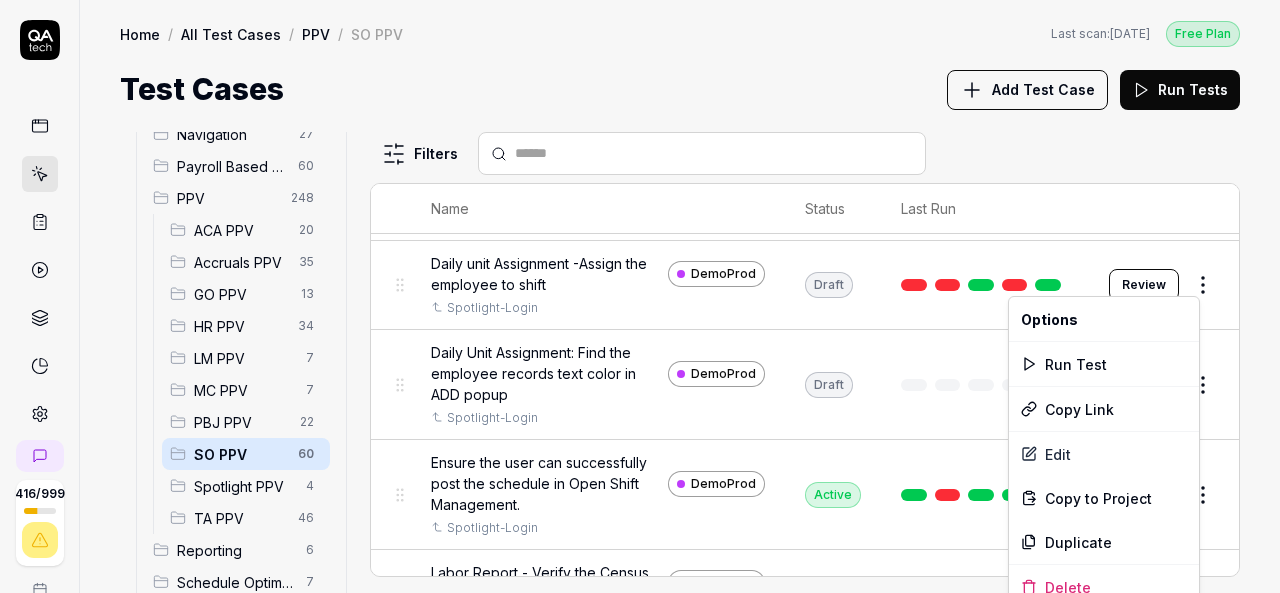 click on "416  /  999 k S Home / All Test Cases / PPV / SO PPV Free Plan Home / All Test Cases / PPV / SO PPV Last scan:  [DATE] Free Plan Test Cases Add Test Case Run Tests All Test Cases 692 Communication 46 Dashboard Management 13 Employee Management 42 Help and Support 19 Login 7 Logout 1 Master Schedule 10 Navigation 27 Payroll Based Journal 60 PPV 248 ACA PPV 20 Accruals PPV 35 GO PPV 13 HR PPV 34 LM PPV 7 MC PPV 7 PBJ PPV 22 SO PPV 60 Spotlight PPV 4 TA PPV 46 Reporting 6 Schedule Optimizer 7 Screen Loads 7 TestPPV 0 Time & Attendance 192 User Profile 1 Filters Name Status Last Run PPV SO PPV Compare number of open shifts between ms and osm DemoProd Spotlight-Login Active Edit Daily Attendance Report - Verify the positions under settings DemoProd Spotlight-Login Active Edit Daily unit Assignment - Census DemoProd Spotlight-Login Active Edit Daily unit Assignment -Add Open shift (Shift on Fly)from Daily unit assigment DemoProd Spotlight-Login Active Edit Daily unit Assignment -Assign the employee to shift" at bounding box center (640, 296) 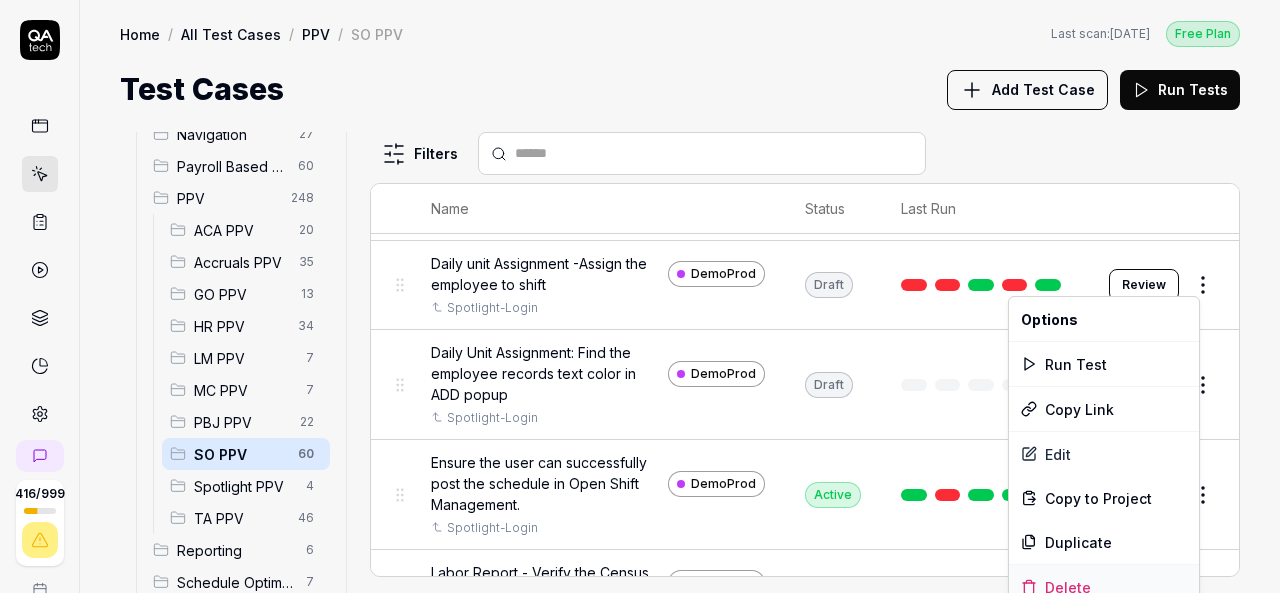 click on "Delete" at bounding box center [1104, 587] 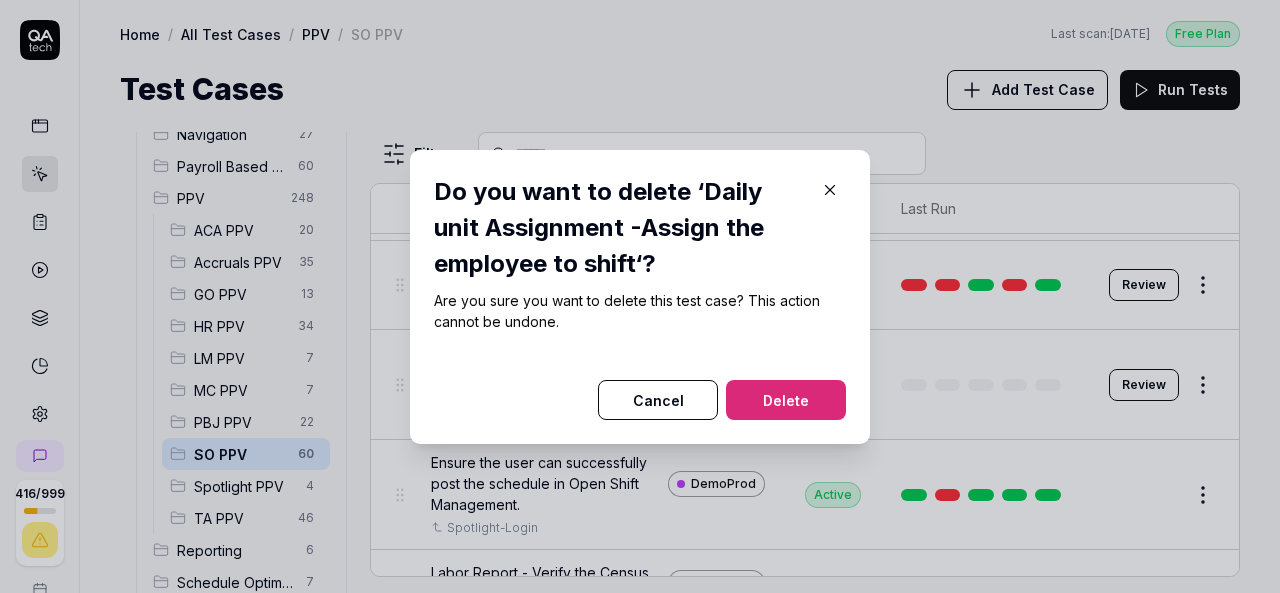 click on "Delete" at bounding box center [786, 400] 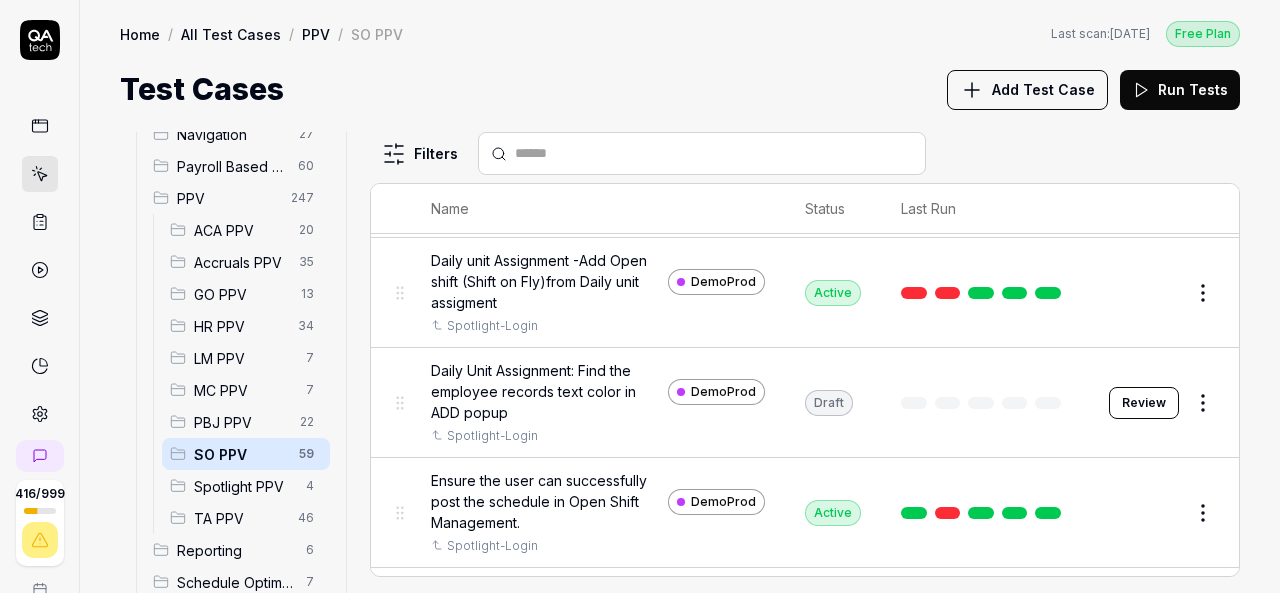 scroll, scrollTop: 281, scrollLeft: 0, axis: vertical 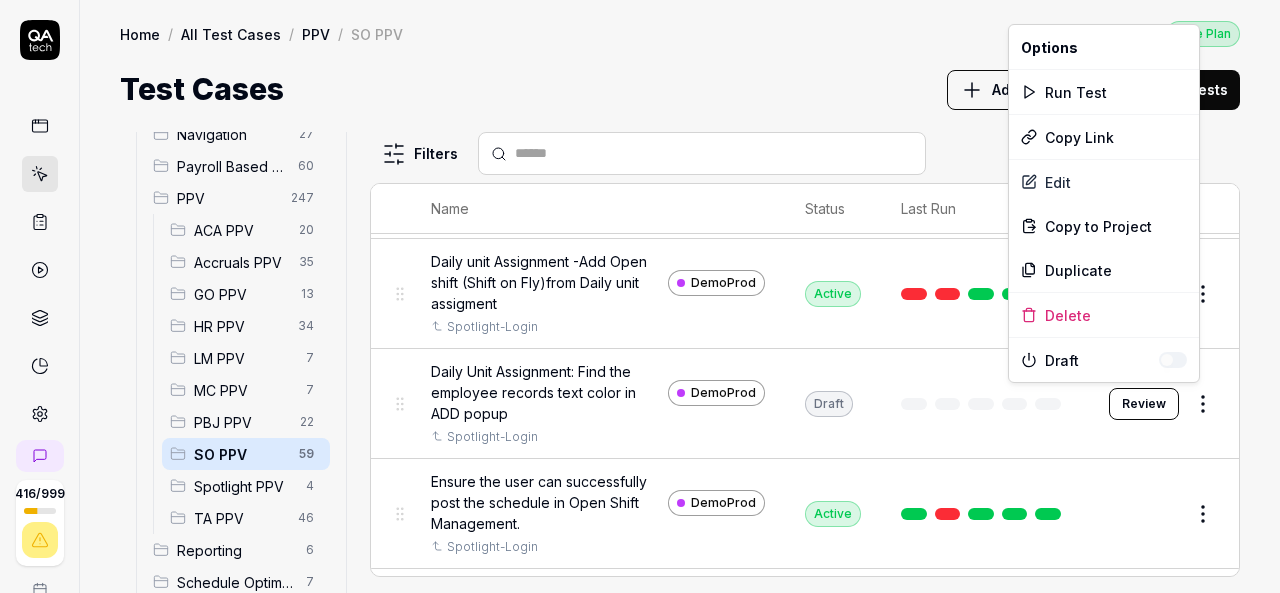 click on "416  /  999 k S Home / All Test Cases / PPV / SO PPV Free Plan Home / All Test Cases / PPV / SO PPV Last scan:  [DATE] Free Plan Test Cases Add Test Case Run Tests All Test Cases 691 Communication 46 Dashboard Management 13 Employee Management 42 Help and Support 19 Login 7 Logout 1 Master Schedule 10 Navigation 27 Payroll Based Journal 60 PPV 247 ACA PPV 20 Accruals PPV 35 GO PPV 13 HR PPV 34 LM PPV 7 MC PPV 7 PBJ PPV 22 SO PPV 59 Spotlight PPV 4 TA PPV 46 Reporting 6 Schedule Optimizer 7 Screen Loads 7 TestPPV 0 Time & Attendance 192 User Profile 1 Filters Name Status Last Run PPV SO PPV Compare number of open shifts between ms and osm DemoProd Spotlight-Login Active Edit Daily Attendance Report - Verify the positions under settings DemoProd Spotlight-Login Active Edit Daily unit Assignment - Census DemoProd Spotlight-Login Active Edit Daily unit Assignment -Add Open shift (Shift on Fly)from Daily unit assigment DemoProd Spotlight-Login Active Edit DemoProd Spotlight-Login Draft Review DemoProd Active" at bounding box center (640, 296) 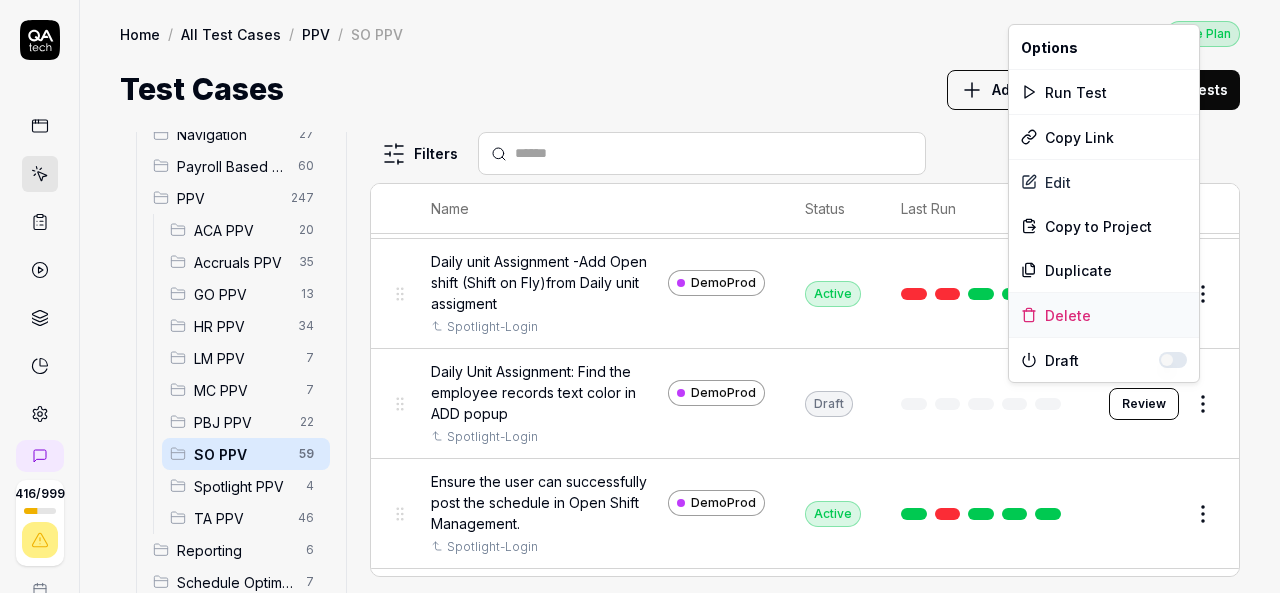 click on "Delete" at bounding box center (1104, 315) 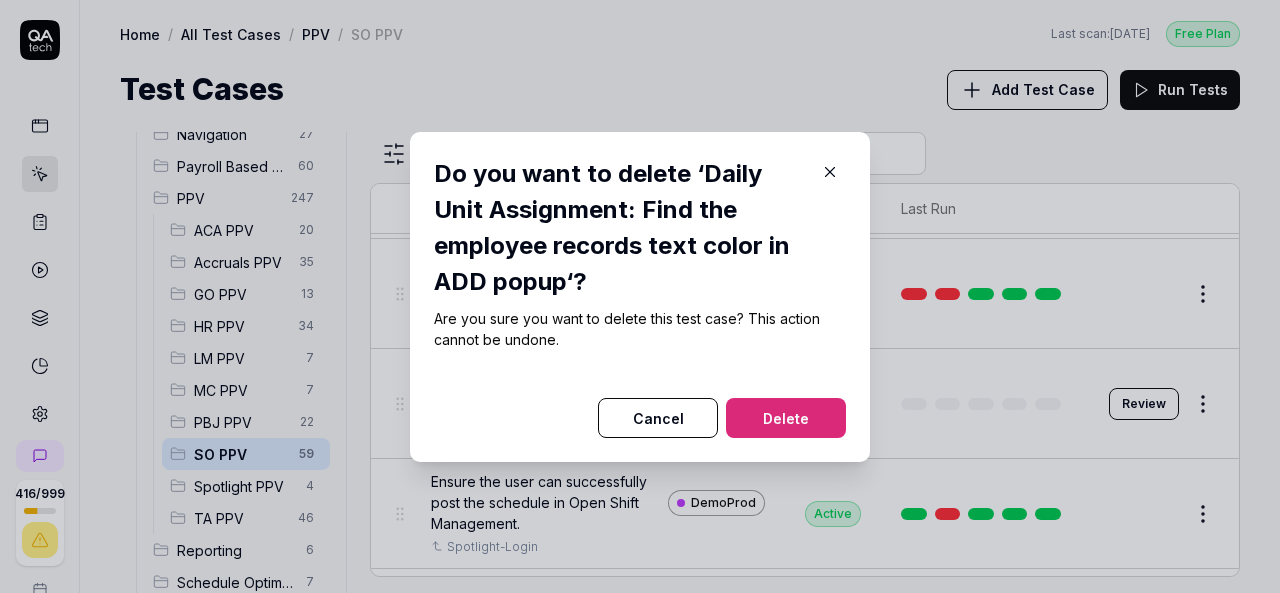 click on "Delete" at bounding box center (786, 418) 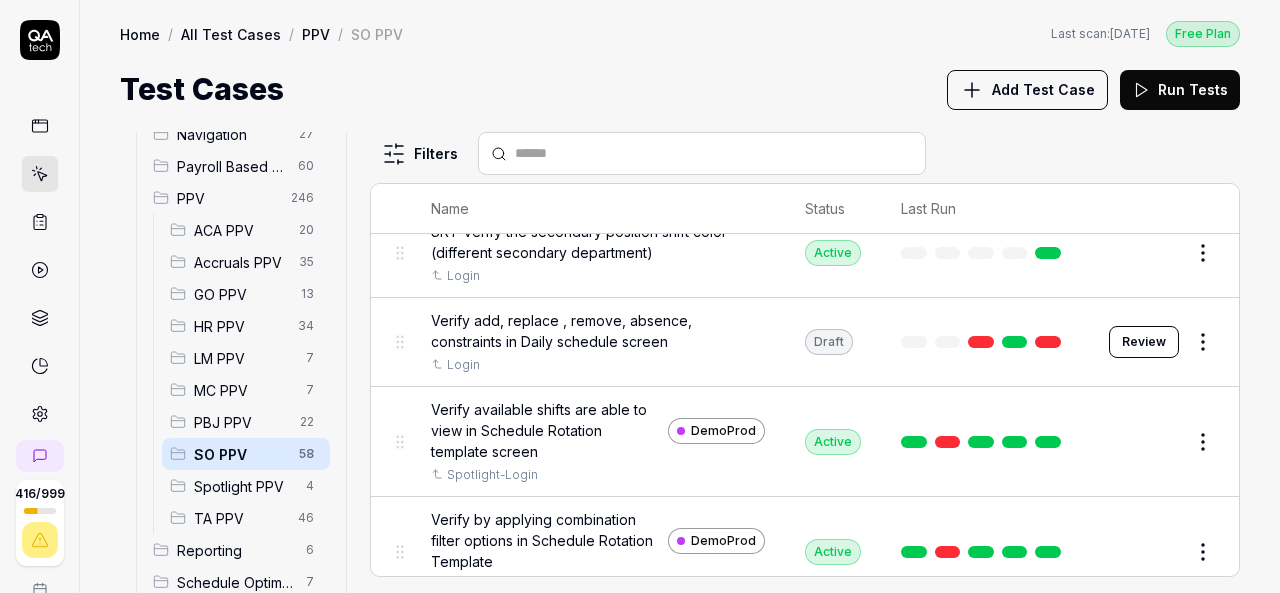 scroll, scrollTop: 1468, scrollLeft: 0, axis: vertical 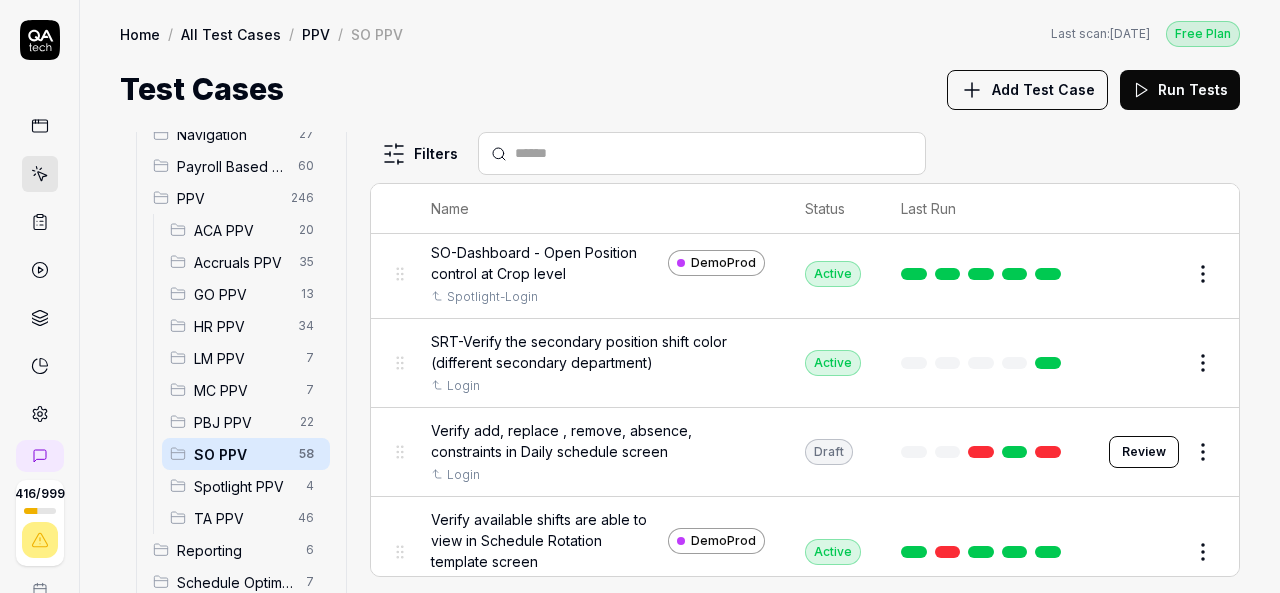 click on "416  /  999 k S Home / All Test Cases / PPV / SO PPV Free Plan Home / All Test Cases / PPV / SO PPV Last scan:  [DATE] Free Plan Test Cases Add Test Case Run Tests All Test Cases 690 Communication 46 Dashboard Management 13 Employee Management 42 Help and Support 19 Login 7 Logout 1 Master Schedule 10 Navigation 27 Payroll Based Journal 60 PPV 246 ACA PPV 20 Accruals PPV 35 GO PPV 13 HR PPV 34 LM PPV 7 MC PPV 7 PBJ PPV 22 SO PPV 58 Spotlight PPV 4 TA PPV 46 Reporting 6 Schedule Optimizer 7 Screen Loads 7 TestPPV 0 Time & Attendance 192 User Profile 1 Filters Name Status Last Run PPV SO PPV Compare number of open shifts between ms and osm DemoProd Spotlight-Login Active Edit Daily Attendance Report - Verify the positions under settings DemoProd Spotlight-Login Active Edit Daily unit Assignment - Census DemoProd Spotlight-Login Active Edit Daily unit Assignment -Add Open shift (Shift on Fly)from Daily unit assigment DemoProd Spotlight-Login Active Edit DemoProd Spotlight-Login Active Edit DemoProd Active" at bounding box center [640, 296] 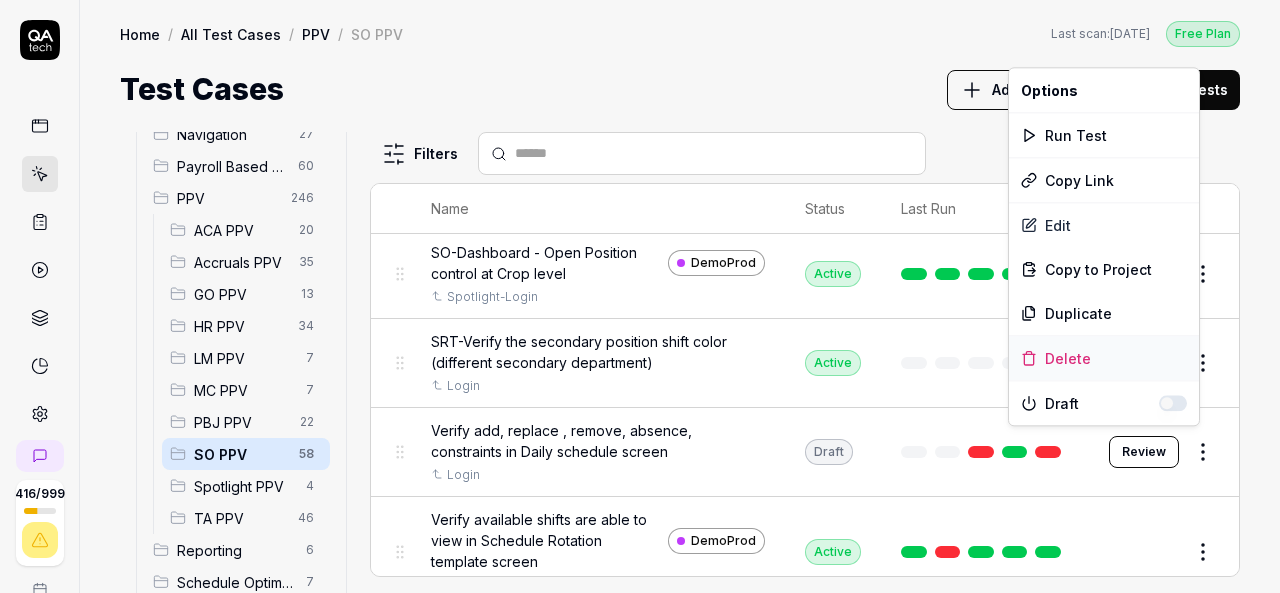 click on "Delete" at bounding box center (1104, 358) 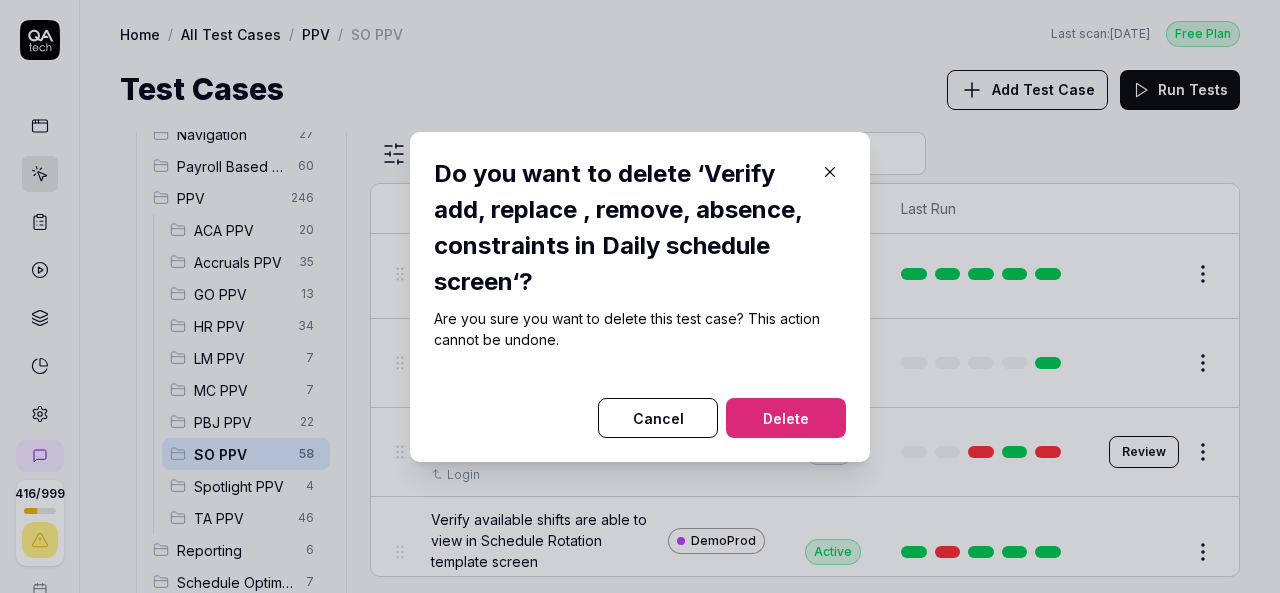 click on "Delete" at bounding box center (786, 418) 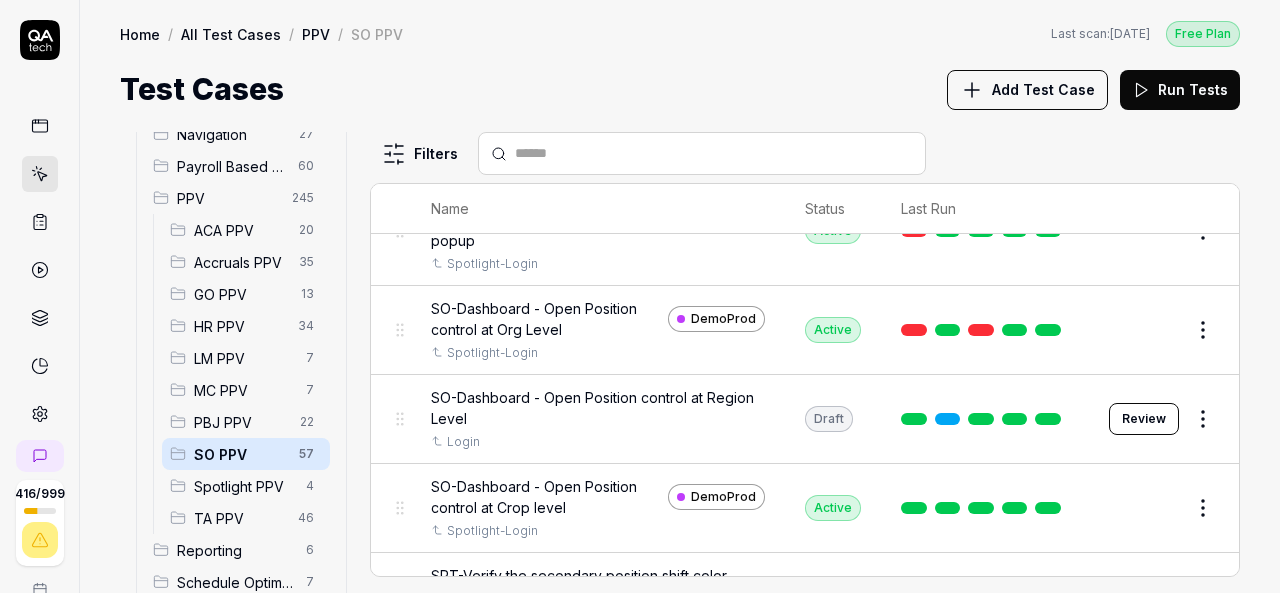 scroll, scrollTop: 1232, scrollLeft: 0, axis: vertical 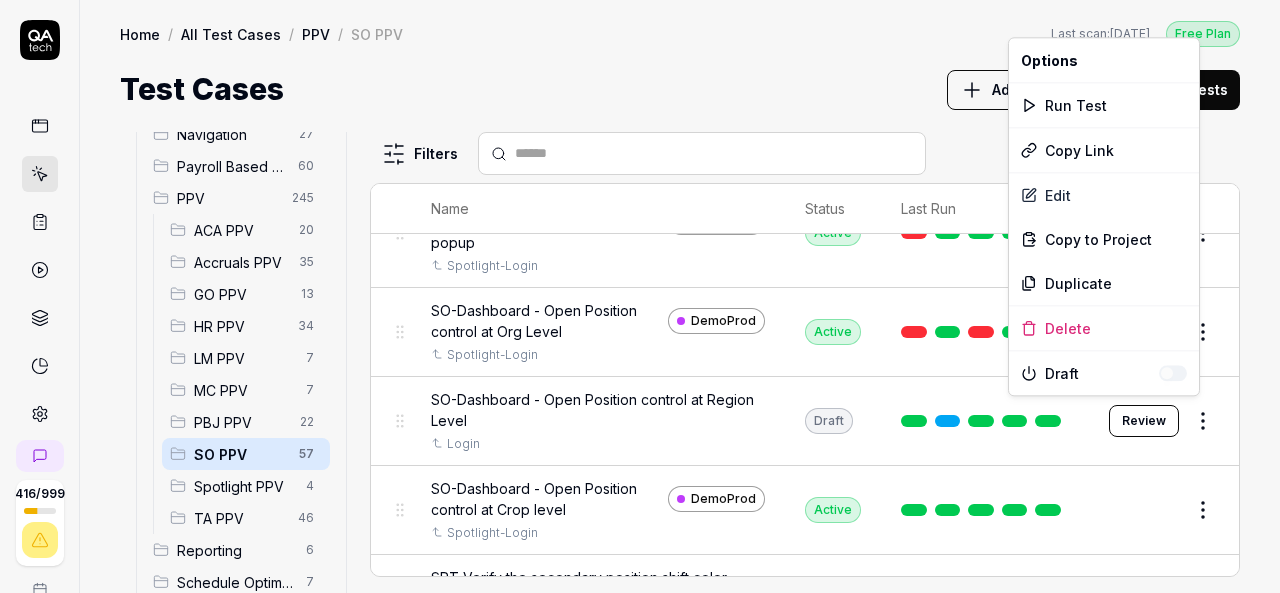 click on "416  /  999 k S Home / All Test Cases / PPV / SO PPV Free Plan Home / All Test Cases / PPV / SO PPV Last scan:  [DATE] Free Plan Test Cases Add Test Case Run Tests All Test Cases 689 Communication 46 Dashboard Management 13 Employee Management 42 Help and Support 19 Login 7 Logout 1 Master Schedule 10 Navigation 27 Payroll Based Journal 60 PPV 245 ACA PPV 20 Accruals PPV 35 GO PPV 13 HR PPV 34 LM PPV 7 MC PPV 7 PBJ PPV 22 SO PPV 57 Spotlight PPV 4 TA PPV 46 Reporting 6 Schedule Optimizer 7 Screen Loads 7 TestPPV 0 Time & Attendance 192 User Profile 1 Filters Name Status Last Run PPV SO PPV Compare number of open shifts between ms and osm DemoProd Spotlight-Login Active Edit Daily Attendance Report - Verify the positions under settings DemoProd Spotlight-Login Active Edit Daily unit Assignment - Census DemoProd Spotlight-Login Active Edit Daily unit Assignment -Add Open shift (Shift on Fly)from Daily unit assigment DemoProd Spotlight-Login Active Edit DemoProd Spotlight-Login Active Edit DemoProd Active" at bounding box center [640, 296] 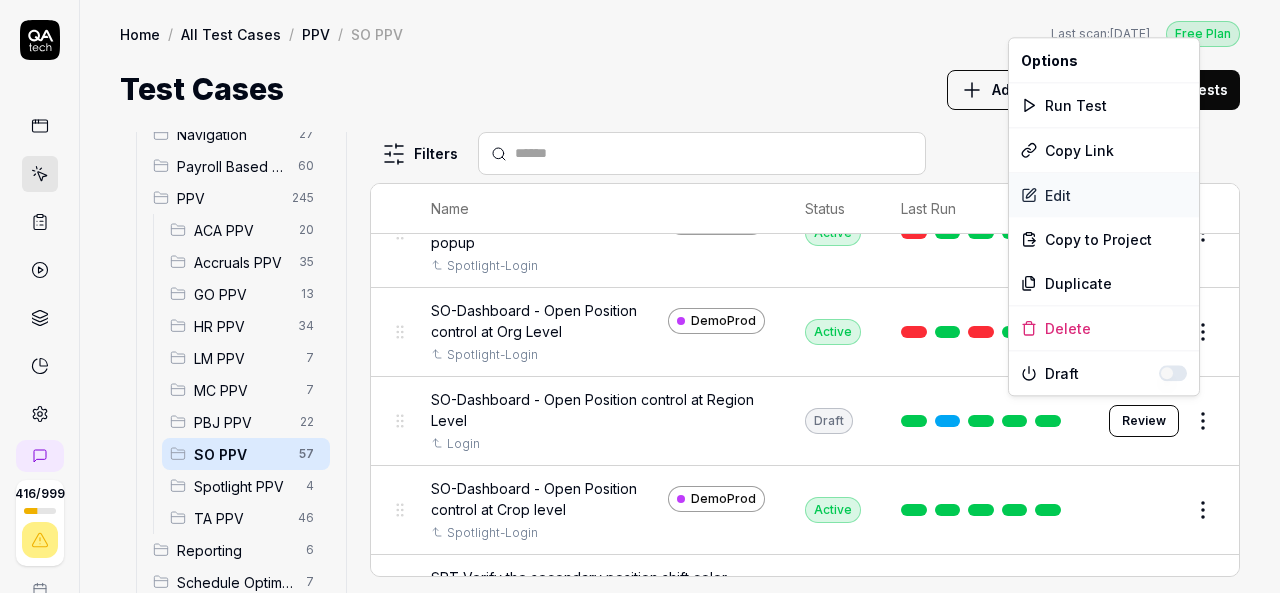 click on "Edit" at bounding box center (1104, 195) 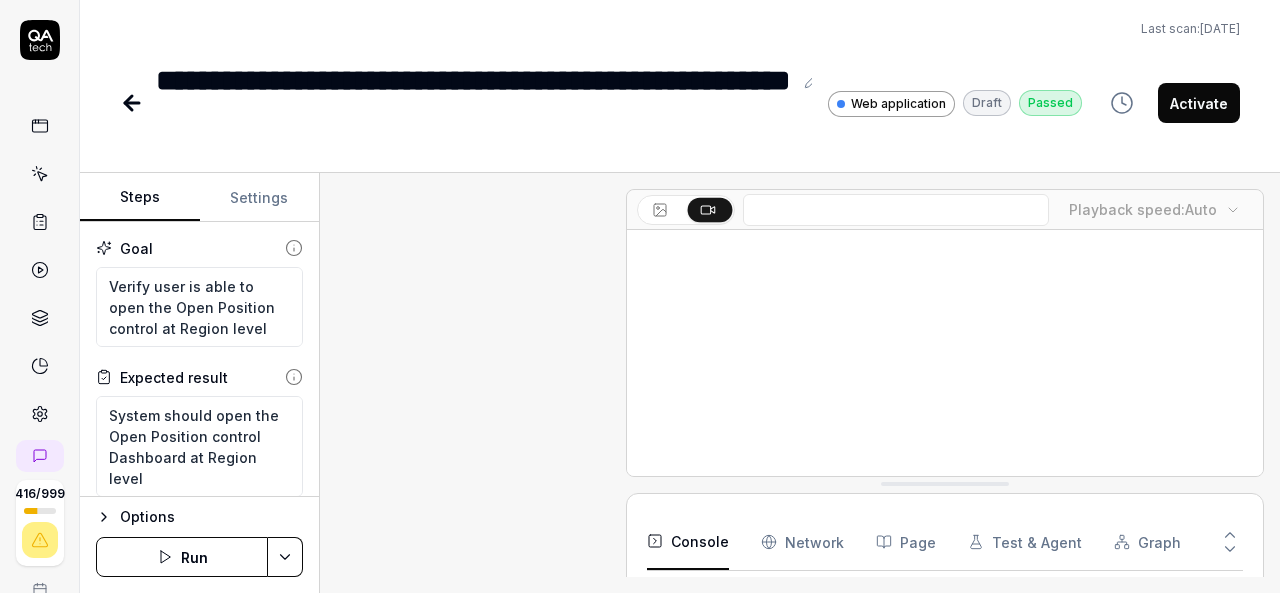 click on "Activate" at bounding box center [1199, 103] 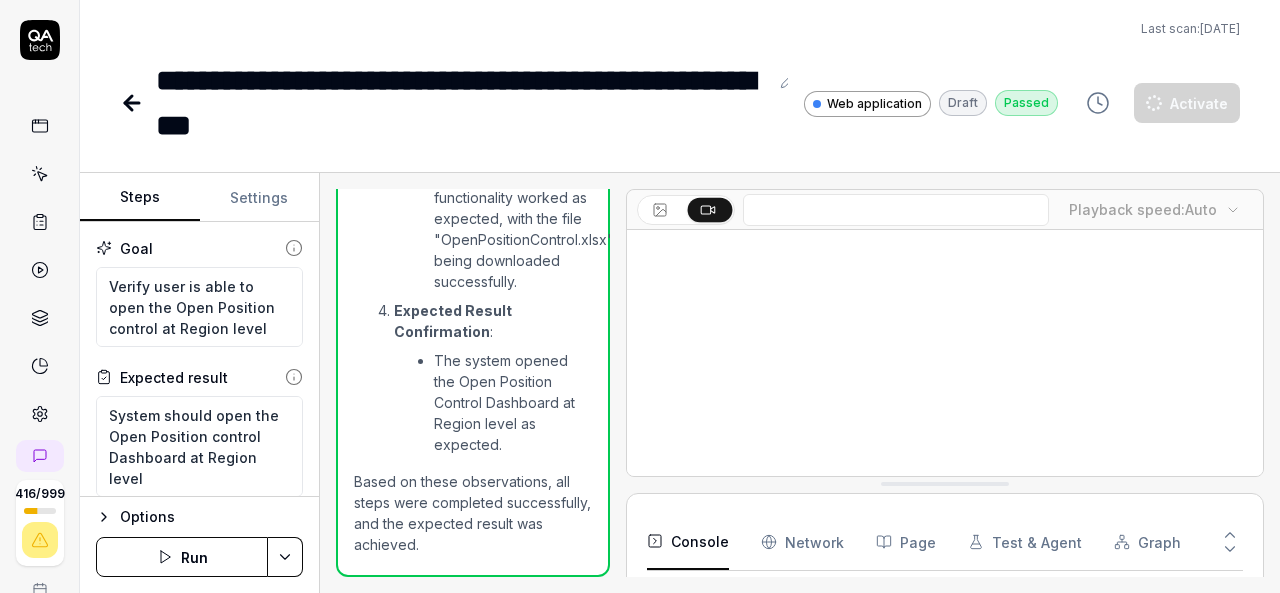 scroll, scrollTop: 2264, scrollLeft: 0, axis: vertical 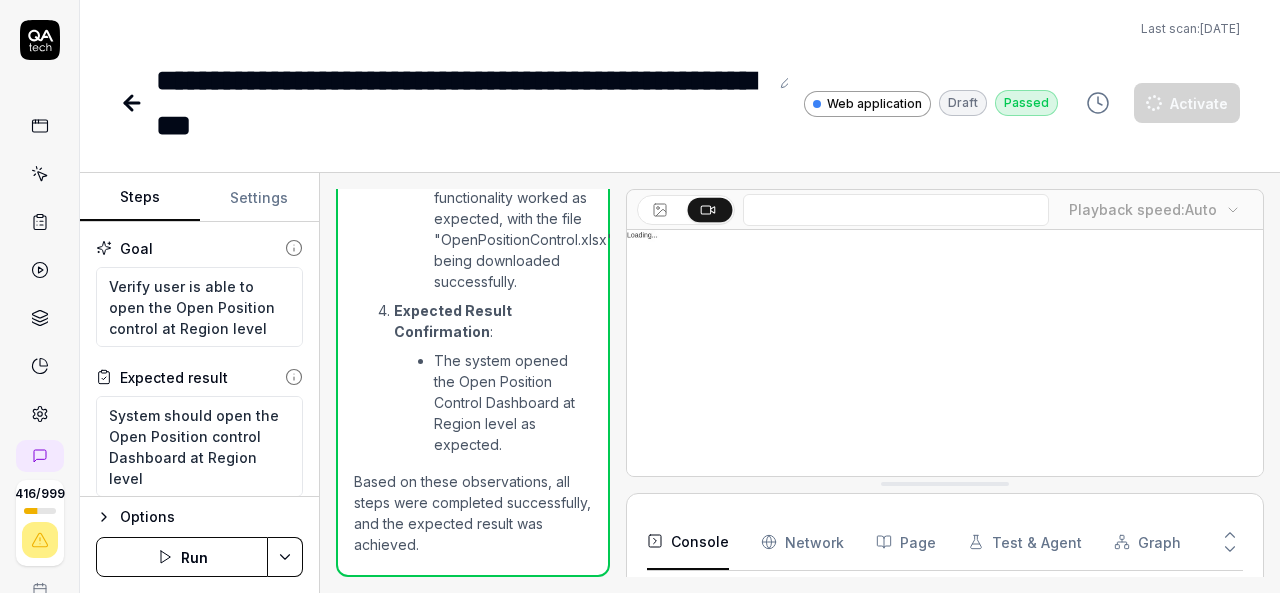 type on "*" 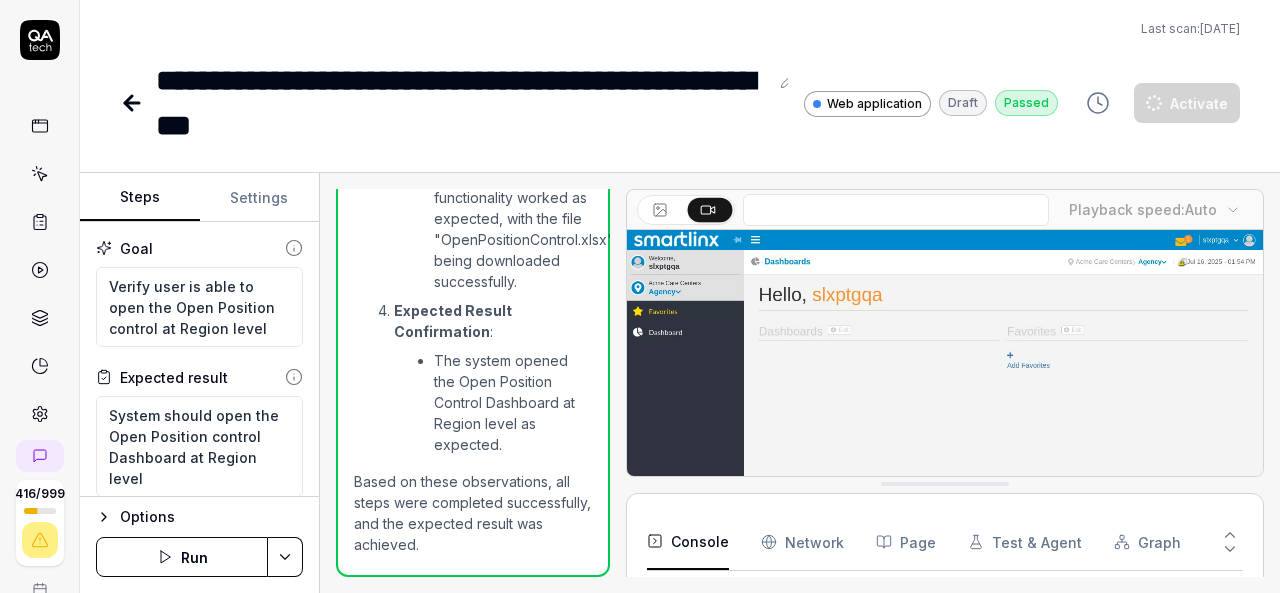 click 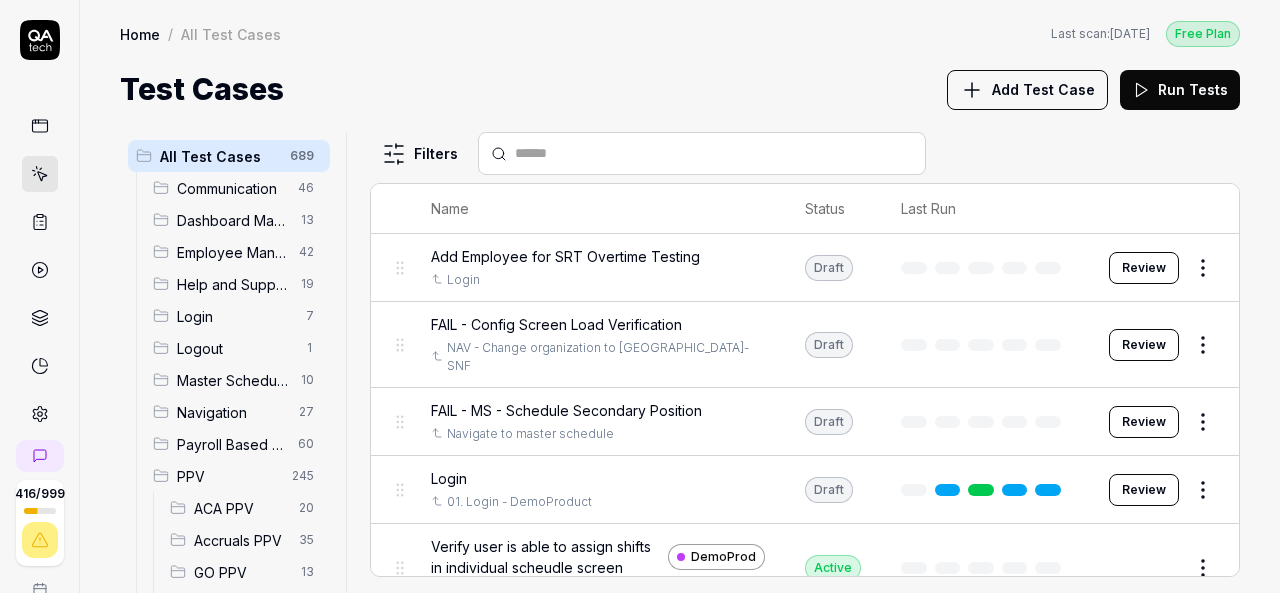 scroll, scrollTop: 262, scrollLeft: 0, axis: vertical 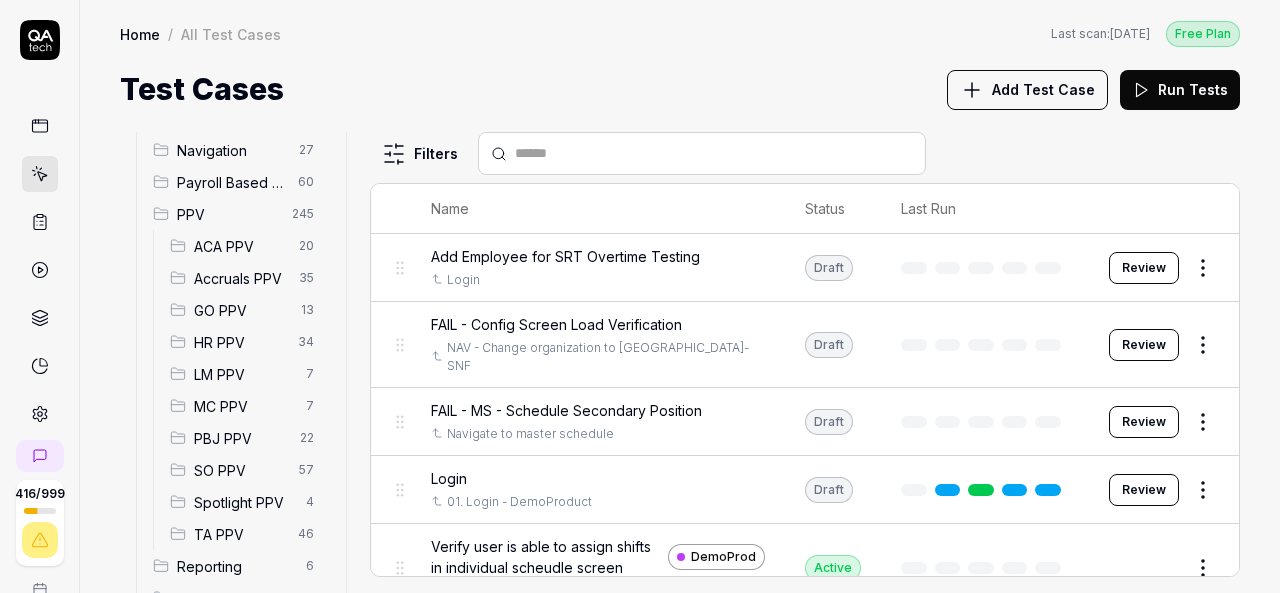 click on "SO PPV" at bounding box center [240, 470] 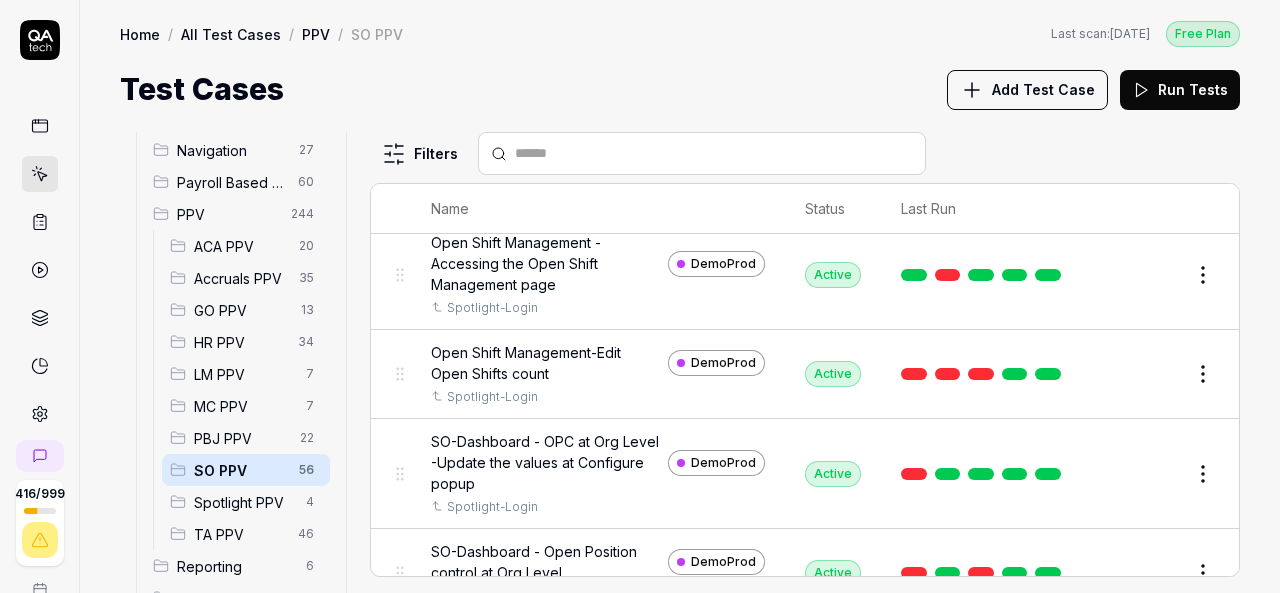 scroll, scrollTop: 999, scrollLeft: 0, axis: vertical 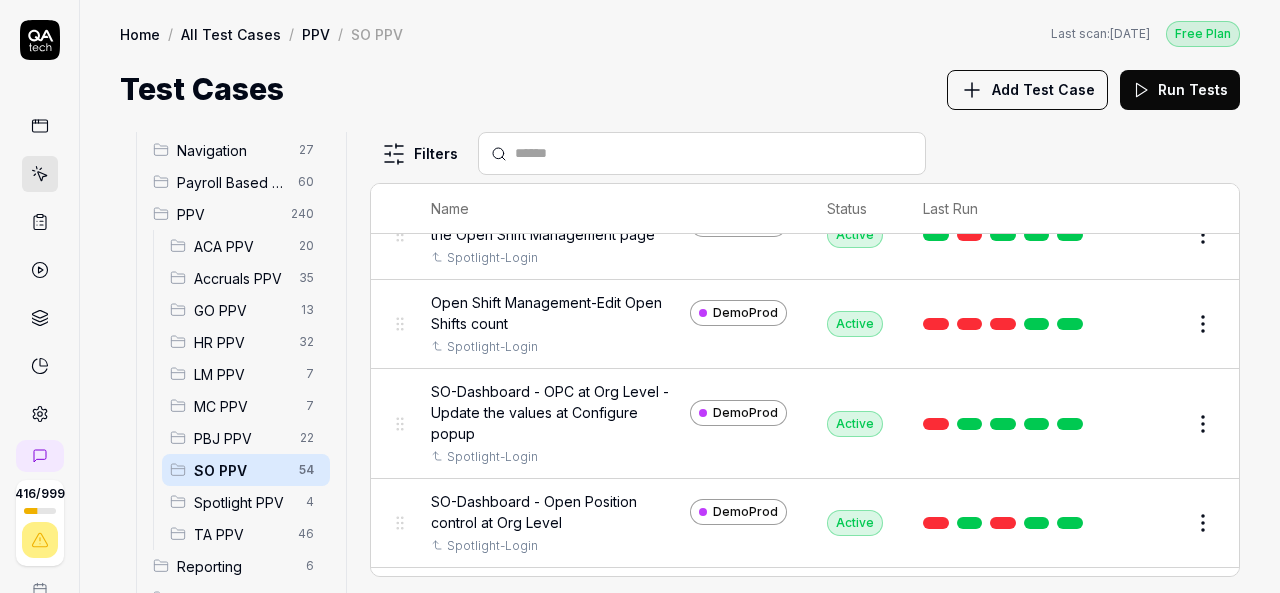 click on "Spotlight PPV" at bounding box center (244, 502) 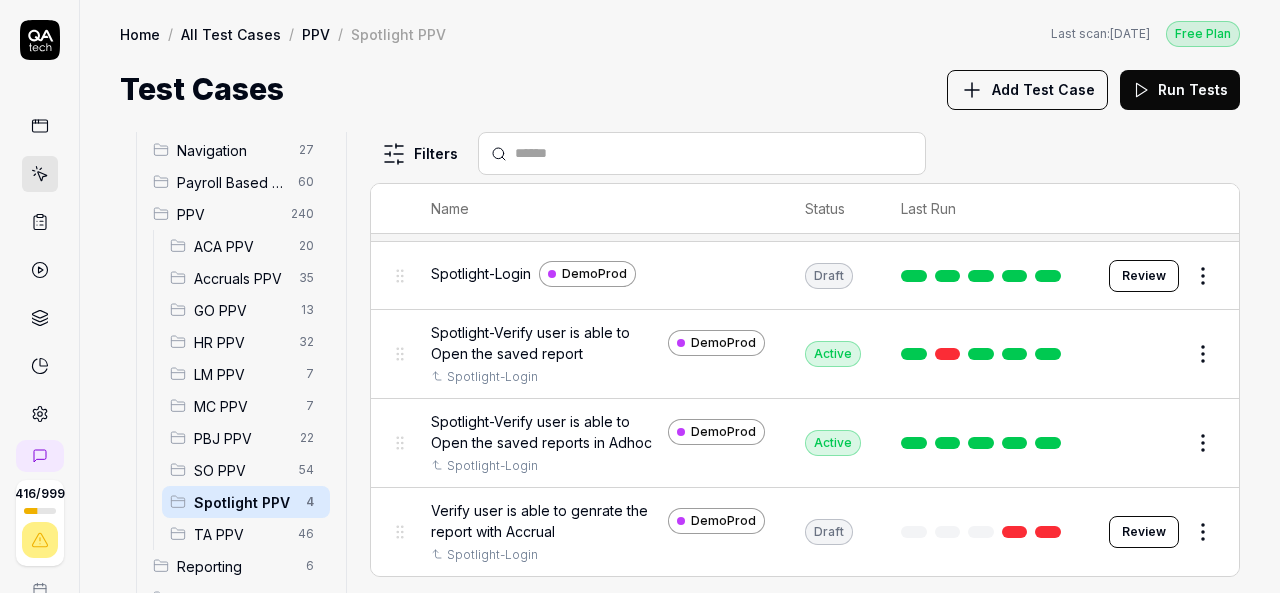 scroll, scrollTop: 22, scrollLeft: 0, axis: vertical 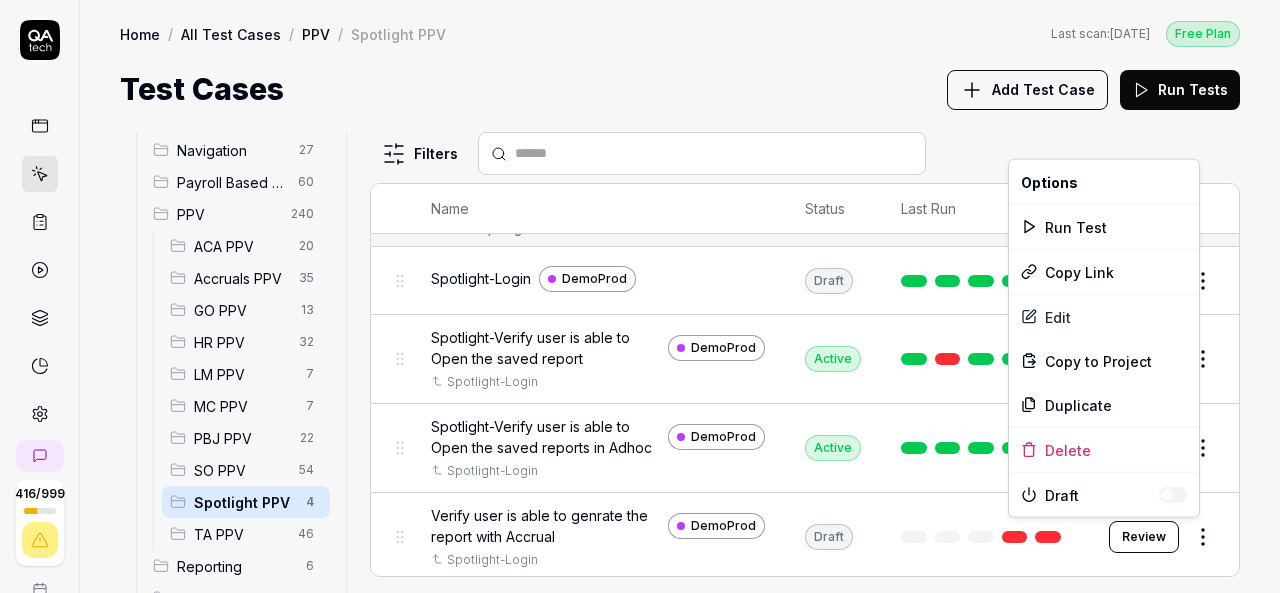 click on "416  /  999 k S Home / All Test Cases / PPV / Spotlight PPV Free Plan Home / All Test Cases / PPV / Spotlight PPV Last scan:  [DATE] Free Plan Test Cases Add Test Case Run Tests All Test Cases 684 Communication 46 Dashboard Management 13 Employee Management 42 Help and Support 19 Login 7 Logout 1 Master Schedule 10 Navigation 27 Payroll Based Journal 60 PPV 240 ACA PPV 20 Accruals PPV 35 GO PPV 13 HR PPV 32 LM PPV 7 MC PPV 7 PBJ PPV 22 SO PPV 54 Spotlight PPV 4 TA PPV 46 Reporting 6 Schedule Optimizer 7 Screen Loads 7 TestPPV 0 Time & Attendance 192 User Profile 1 Filters Name Status Last Run PPV Spotlight PPV Spotlight-Login DemoProd Draft Review Spotlight-Verify user is able to Open the saved report DemoProd Spotlight-Login Active Edit Spotlight-Verify user is able to Open the saved reports in Adhoc DemoProd Spotlight-Login Active Edit Verify user is able to genrate the report with Accrual DemoProd Spotlight-Login Draft Review
* Options Run Test Copy Link Edit Copy to Project Duplicate Delete" at bounding box center [640, 296] 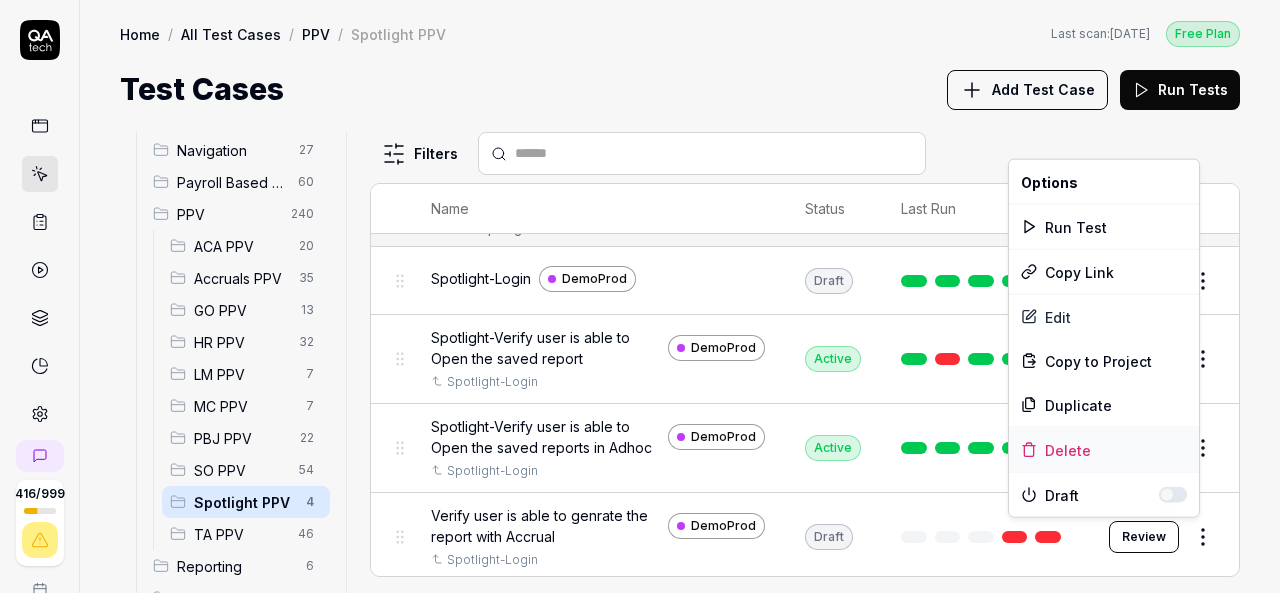 click on "Delete" at bounding box center (1104, 450) 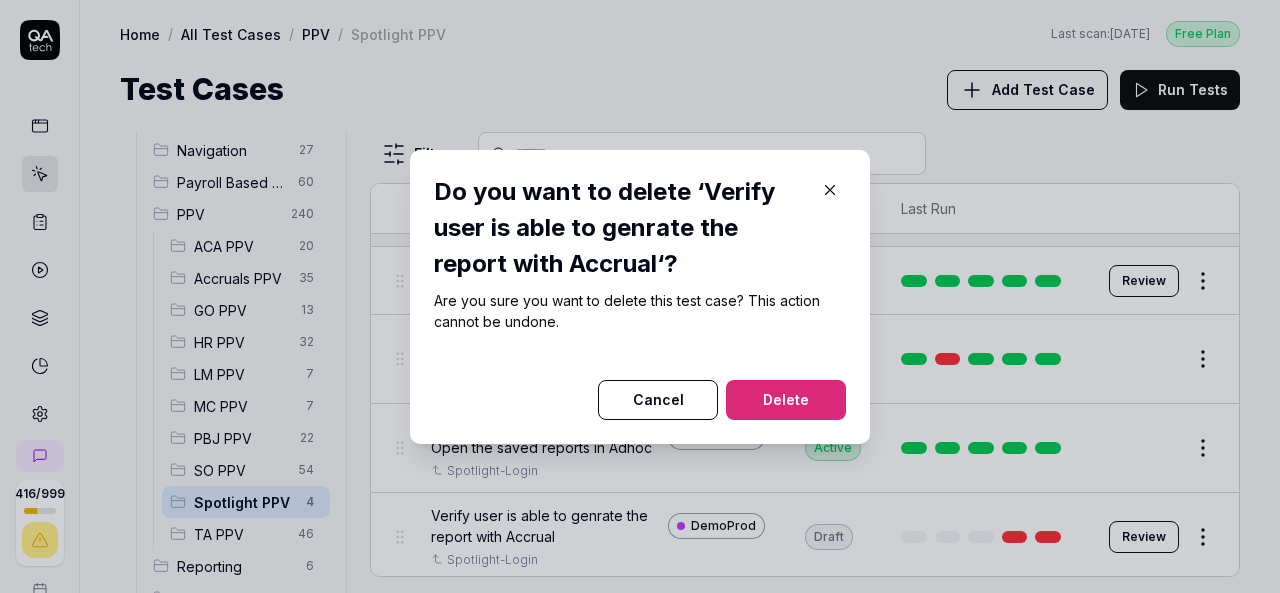 click on "Delete" at bounding box center [786, 400] 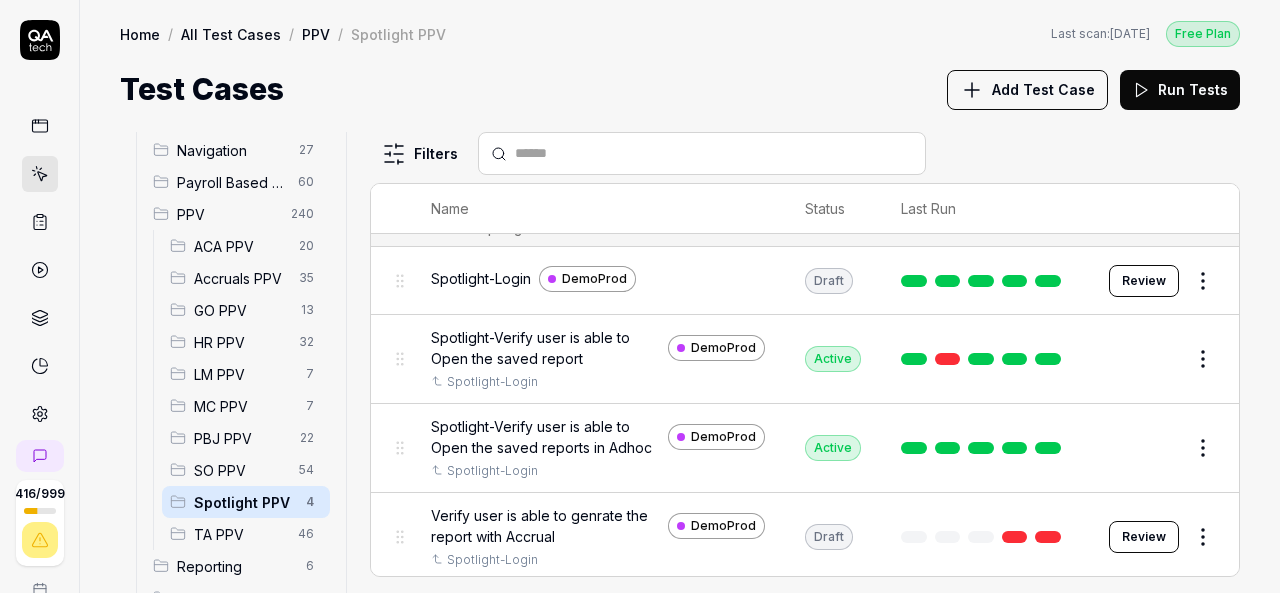 scroll, scrollTop: 0, scrollLeft: 0, axis: both 